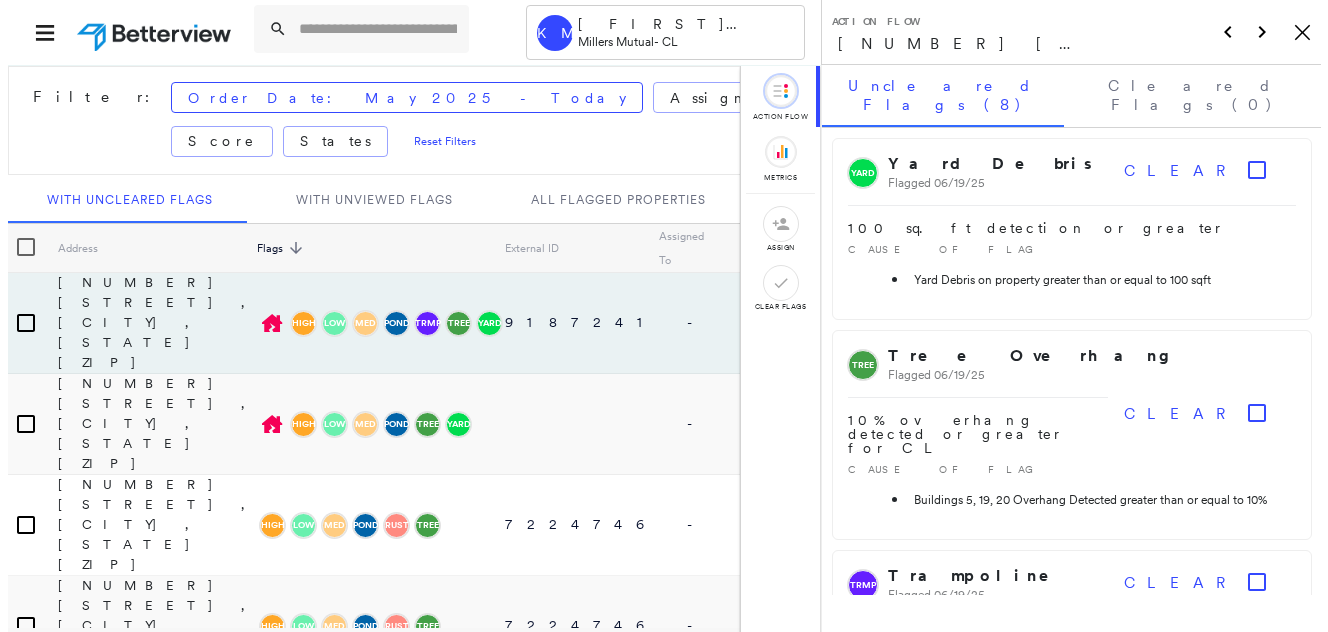 scroll, scrollTop: 0, scrollLeft: 0, axis: both 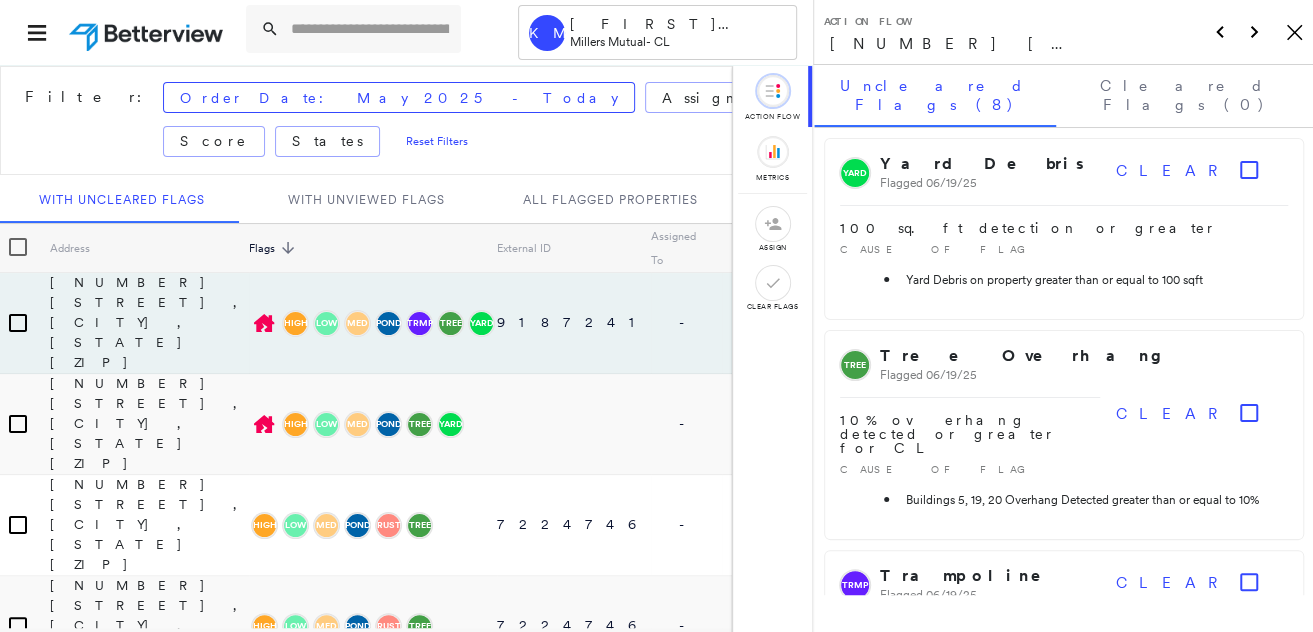 click on "Action Flow [NUMBER] [STREET], [CITY], [STATE] [ZIP] Icon_Closemodal" at bounding box center [1063, 32] 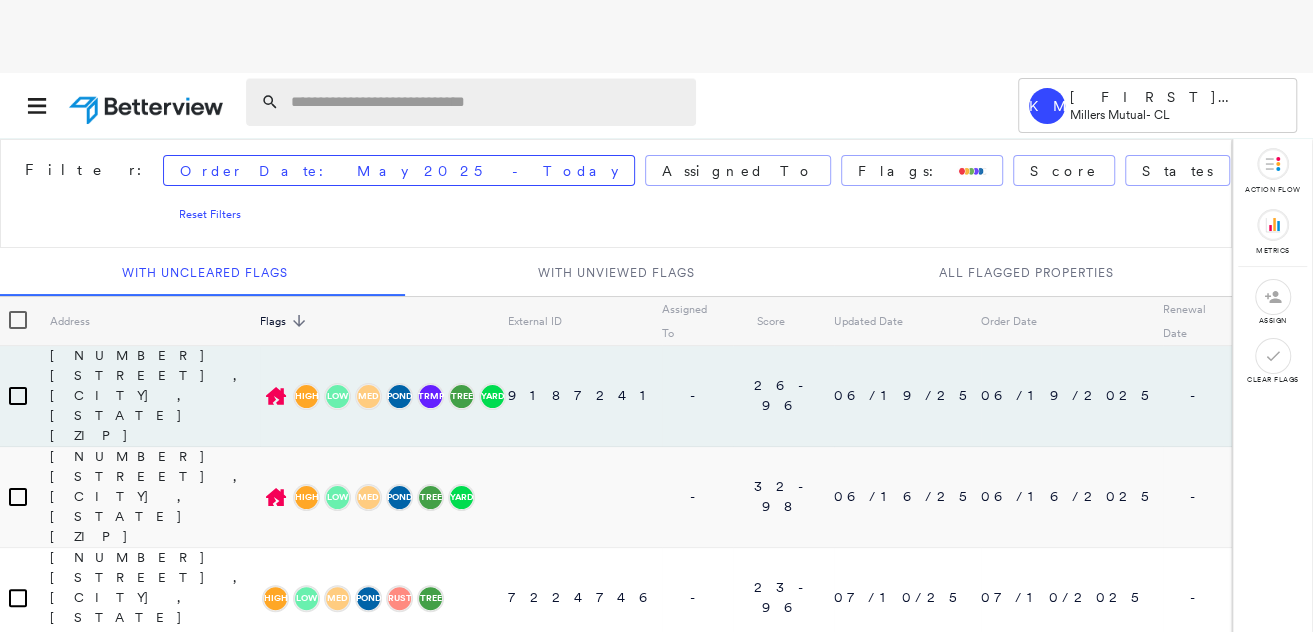 click at bounding box center [487, 102] 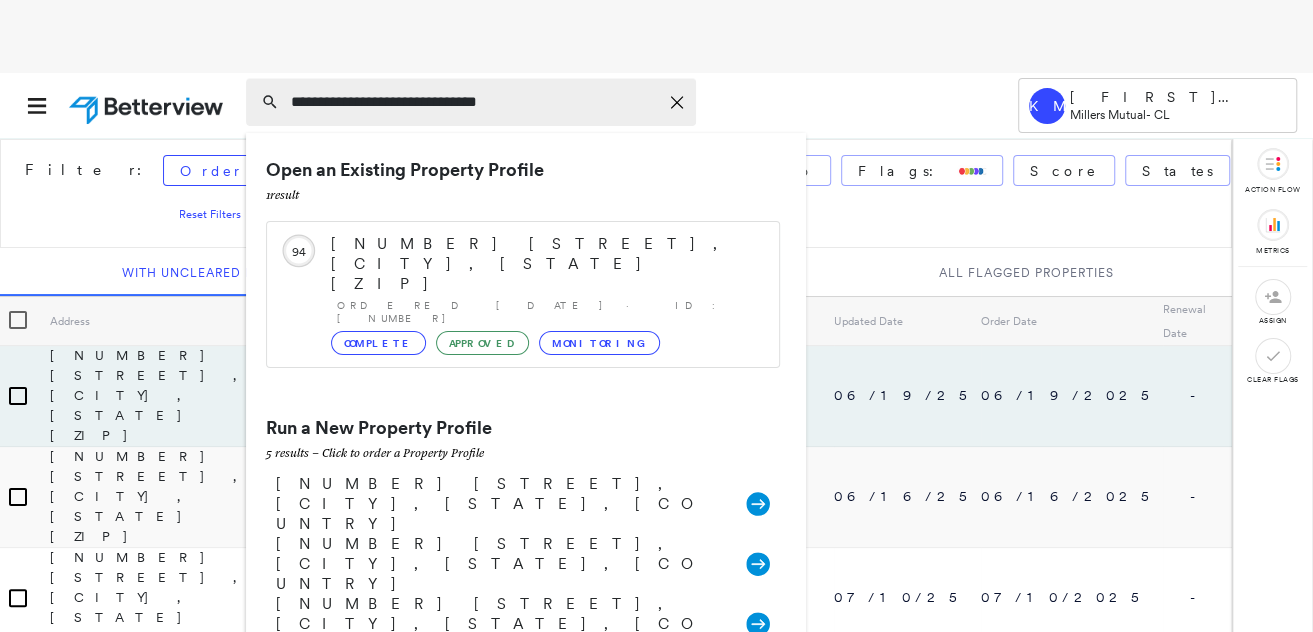 type on "**********" 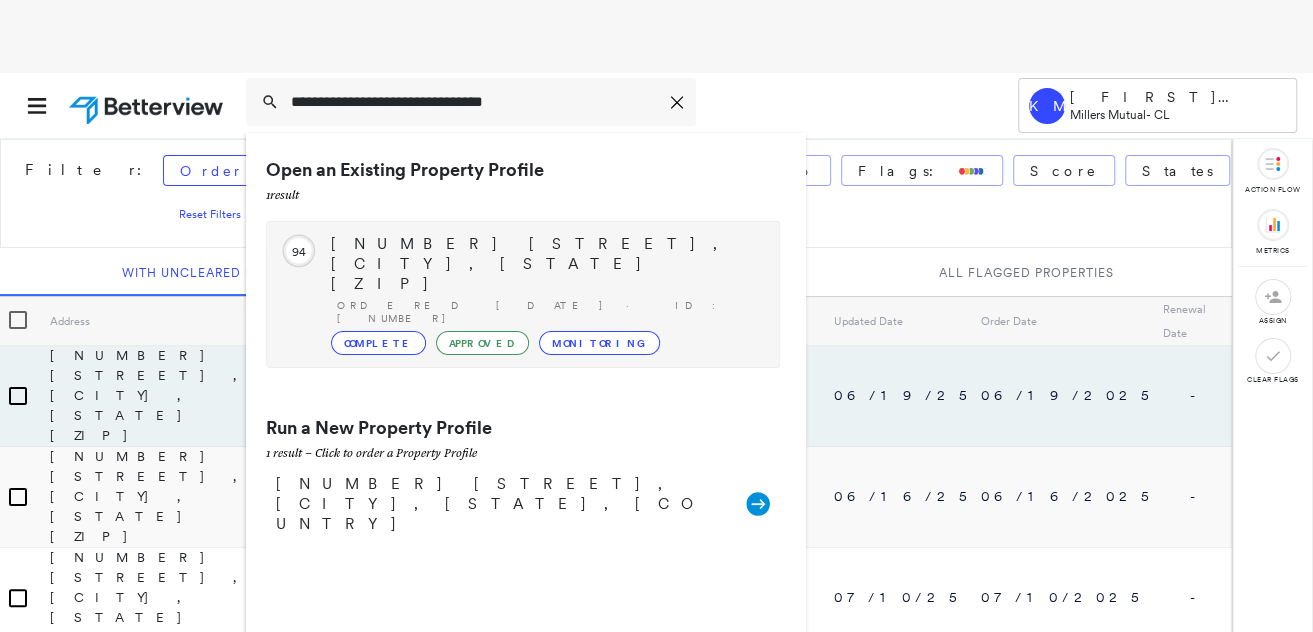 click on "[NUMBER] [STREET], [CITY], [STATE] [ZIP]" at bounding box center (545, 264) 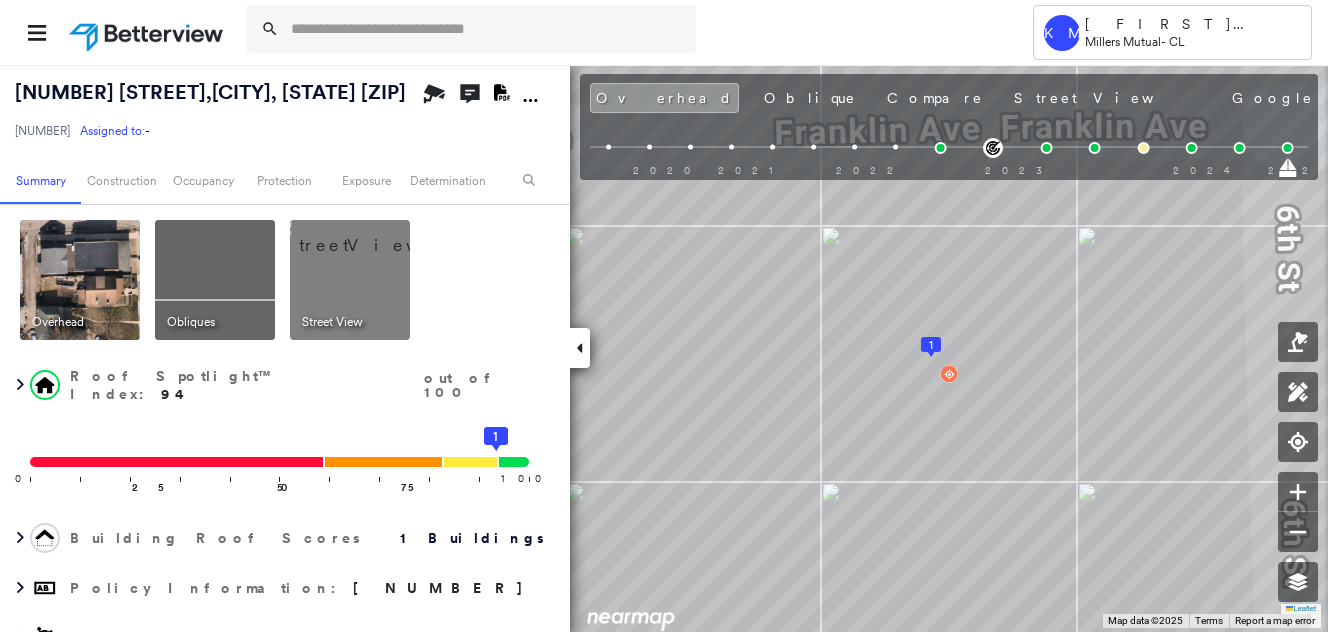 click at bounding box center [374, 235] 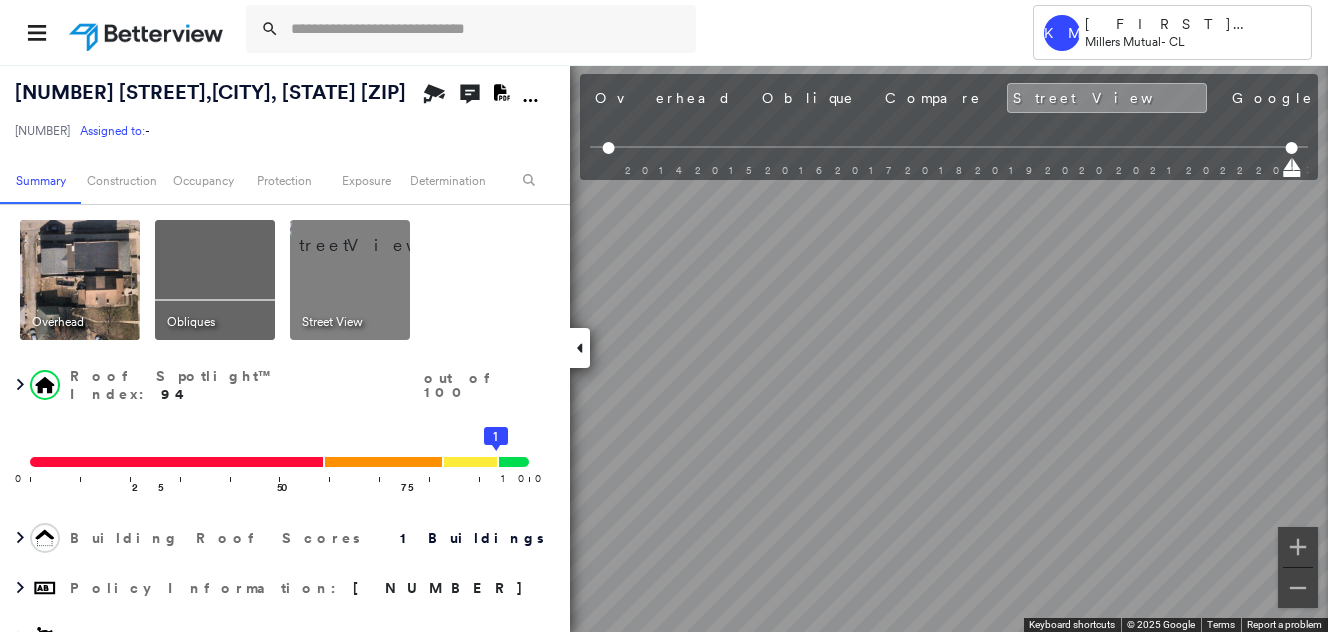 click on "Tower KM [NAME] Millers Mutual - [NUMBER] [STREET] , [CITY], [STATE] [ZIP] [NUMBER] Assigned to: - Assigned to: - [NUMBER] Assigned to: - Open Comments Download PDF Report Summary Construction Occupancy Protection Exposure Determination Overhead Obliques Street View Roof Spotlight™ Index : 94 out of 100 0 100 25 50 75 1 Building Roof Scores 1 Buildings Policy Information : [NUMBER] Flags : 1 (0 cleared, 1 uncleared) Construction Roof Spotlights Property Features Roof Size & Shape : 1 building - Flat | Built-Up Occupancy Protection Exposure FEMA Risk Index Additional Perils Determination Flags : 1 (0 cleared, 1 uncleared) Uncleared Flags (1) Cleared Flags (0) LOW Low Priority Flagged [DATE] Clear Action Taken New Entry History Quote/New Business Terms & Conditions Added ACV Endorsement Added Cosmetic Endorsement Inspection/Loss Control Report Information Added to Inspection Survey Onsite Inspection Ordered Determined No Inspection Needed General Reject/Decline - New Business Save Save" at bounding box center [664, 316] 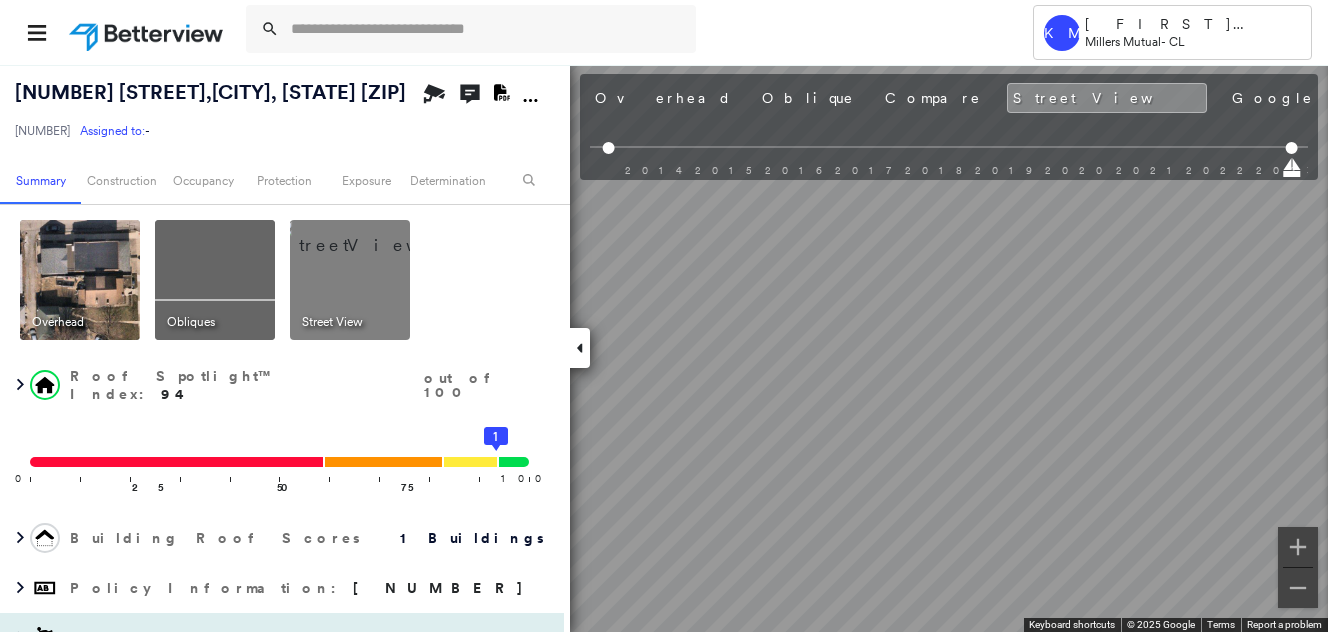 click on "Tower KM [NAME] Millers Mutual - [NUMBER] [STREET] , [CITY], [STATE] [ZIP] [NUMBER] Assigned to: - Assigned to: - [NUMBER] Assigned to: - Open Comments Download PDF Report Summary Construction Occupancy Protection Exposure Determination Overhead Obliques Street View Roof Spotlight™ Index : 94 out of 100 0 100 25 50 75 1 Building Roof Scores 1 Buildings Policy Information : [NUMBER] Flags : 1 (0 cleared, 1 uncleared) Construction Roof Spotlights Property Features Roof Size & Shape : 1 building - Flat | Built-Up Occupancy Protection Exposure FEMA Risk Index Additional Perils Determination Flags : 1 (0 cleared, 1 uncleared) Uncleared Flags (1) Cleared Flags (0) LOW Low Priority Flagged [DATE] Clear Action Taken New Entry History Quote/New Business Terms & Conditions Added ACV Endorsement Added Cosmetic Endorsement Inspection/Loss Control Report Information Added to Inspection Survey Onsite Inspection Ordered Determined No Inspection Needed General Reject/Decline - New Business Save Save" at bounding box center (664, 316) 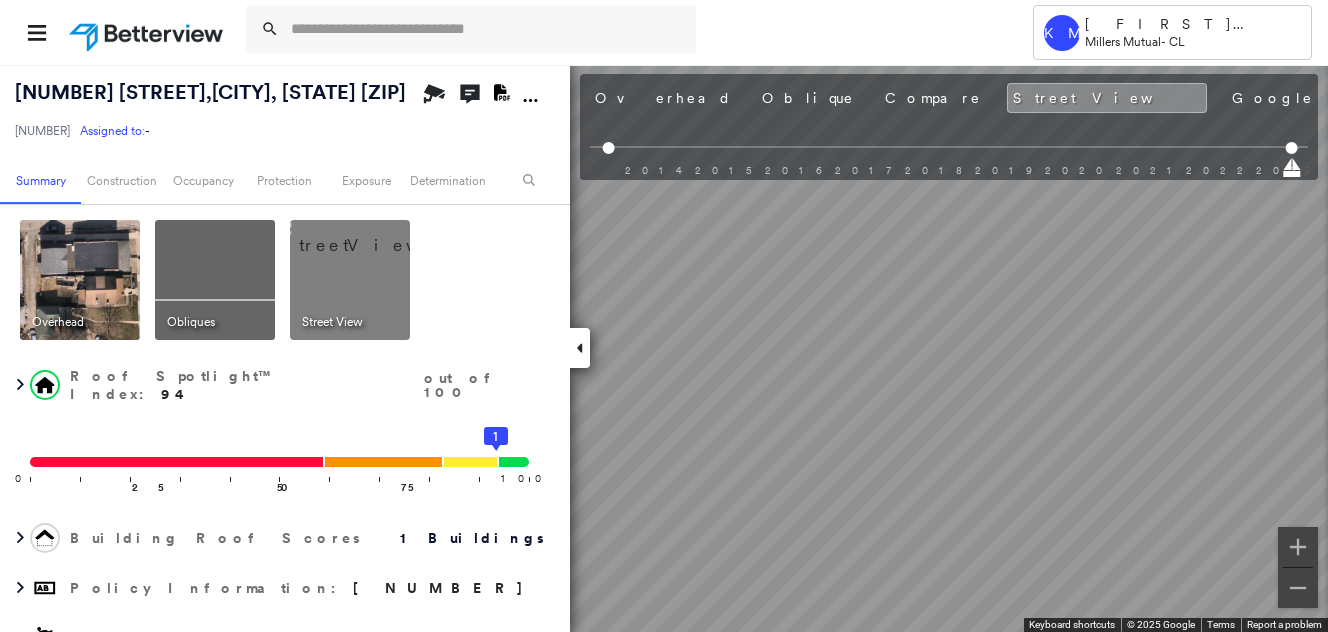 click on "Tower KM [NAME] Millers Mutual - [NUMBER] [STREET] , [CITY], [STATE] [ZIP] [NUMBER] Assigned to: - Assigned to: - [NUMBER] Assigned to: - Open Comments Download PDF Report Summary Construction Occupancy Protection Exposure Determination Overhead Obliques Street View Roof Spotlight™ Index : 94 out of 100 0 100 25 50 75 1 Building Roof Scores 1 Buildings Policy Information : [NUMBER] Flags : 1 (0 cleared, 1 uncleared) Construction Roof Spotlights Property Features Roof Size & Shape : 1 building - Flat | Built-Up Occupancy Protection Exposure FEMA Risk Index Additional Perils Determination Flags : 1 (0 cleared, 1 uncleared) Uncleared Flags (1) Cleared Flags (0) LOW Low Priority Flagged [DATE] Clear Action Taken New Entry History Quote/New Business Terms & Conditions Added ACV Endorsement Added Cosmetic Endorsement Inspection/Loss Control Report Information Added to Inspection Survey Onsite Inspection Ordered Determined No Inspection Needed General Reject/Decline - New Business Save Save" at bounding box center (664, 316) 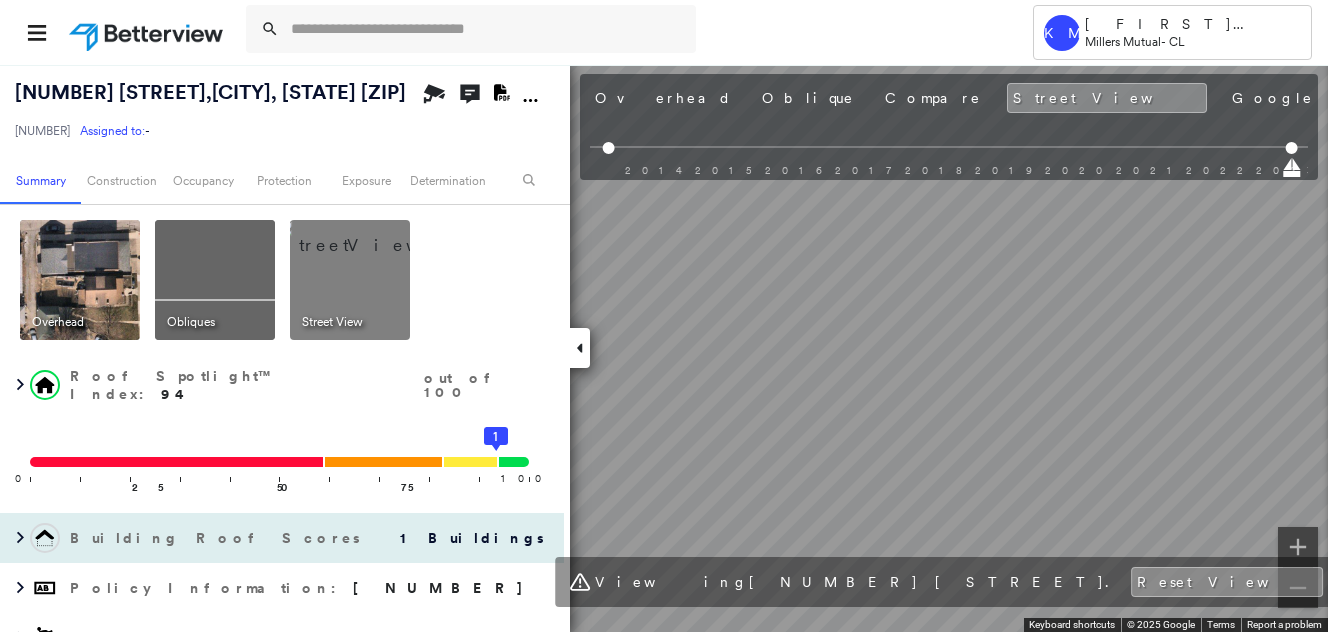 click on "[NUMBER] [STREET] , [CITY], [STATE] [ZIP] [NUMBER] Assigned to: - Assigned to: - [NUMBER] Assigned to: - Open Comments Download PDF Report Summary Construction Occupancy Protection Exposure Determination Overhead Obliques Street View Roof Spotlight™ Index : 94 out of 100 0 100 25 50 75 1 Building Roof Scores 1 Buildings Policy Information : [NUMBER] Flags : 1 (0 cleared, 1 uncleared) Construction Roof Spotlights Property Features Roof Size & Shape : 1 building - Flat | Built-Up Occupancy Protection Exposure FEMA Risk Index Additional Perils Determination Flags : 1 (0 cleared, 1 uncleared) Uncleared Flags (1) Cleared Flags (0) LOW Low Priority Flagged [DATE] Clear Action Taken New Entry History Quote/New Business Terms & Conditions Added ACV Endorsement Added Cosmetic Endorsement Inspection/Loss Control Report Information Added to Inspection Survey Onsite Inspection Ordered Determined No Inspection Needed General Used Report to Further Agent/Insured Discussion Reject/Decline - New Business Save" at bounding box center [664, 348] 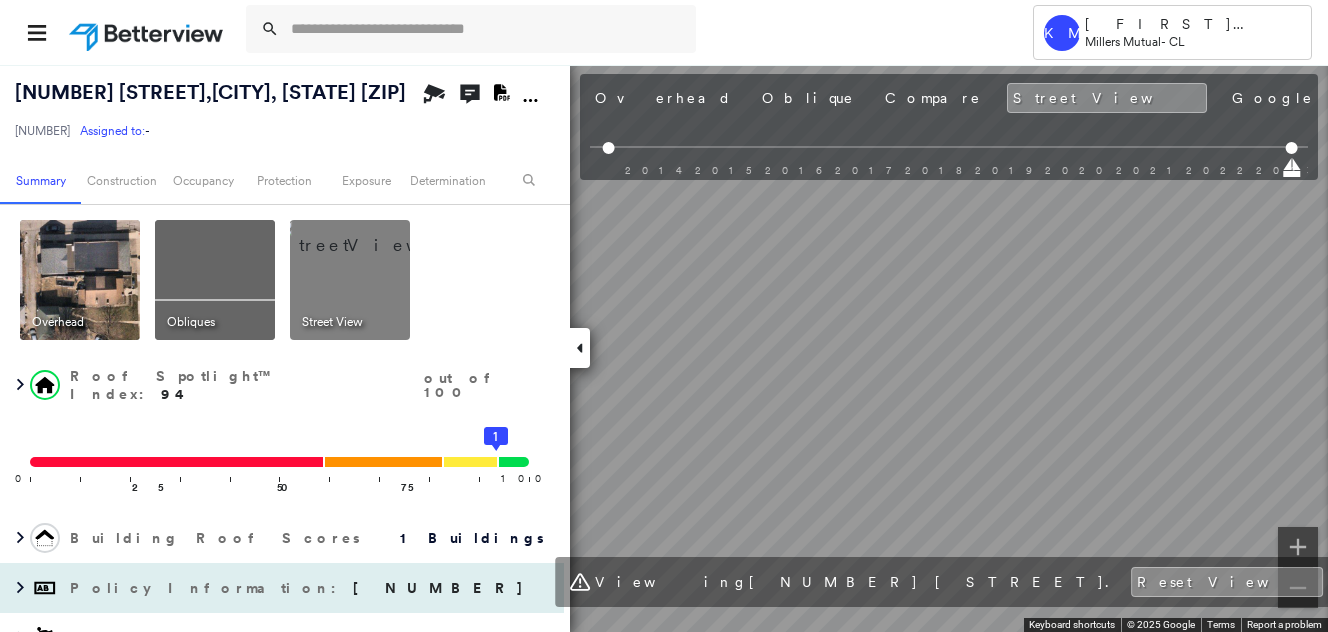 click on "[NUMBER] [STREET] , [CITY], [STATE] [ZIP] [NUMBER] Assigned to: - Assigned to: - [NUMBER] Assigned to: - Open Comments Download PDF Report Summary Construction Occupancy Protection Exposure Determination Overhead Obliques Street View Roof Spotlight™ Index : 94 out of 100 0 100 25 50 75 1 Building Roof Scores 1 Buildings Policy Information : [NUMBER] Flags : 1 (0 cleared, 1 uncleared) Construction Roof Spotlights Property Features Roof Size & Shape : 1 building - Flat | Built-Up Occupancy Protection Exposure FEMA Risk Index Additional Perils Determination Flags : 1 (0 cleared, 1 uncleared) Uncleared Flags (1) Cleared Flags (0) LOW Low Priority Flagged [DATE] Clear Action Taken New Entry History Quote/New Business Terms & Conditions Added ACV Endorsement Added Cosmetic Endorsement Inspection/Loss Control Report Information Added to Inspection Survey Onsite Inspection Ordered Determined No Inspection Needed General Used Report to Further Agent/Insured Discussion Reject/Decline - New Business Save" at bounding box center [664, 348] 